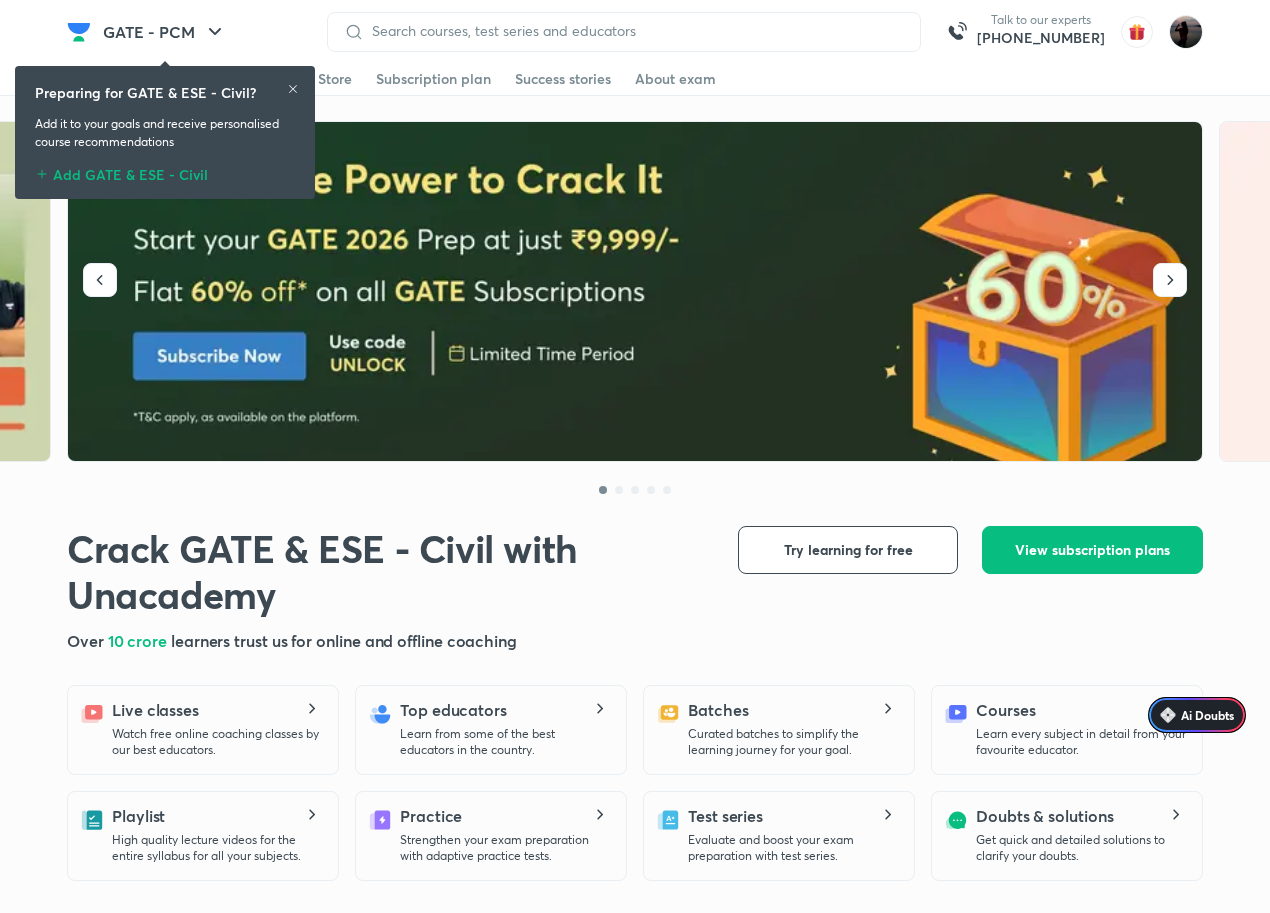 scroll, scrollTop: 0, scrollLeft: 0, axis: both 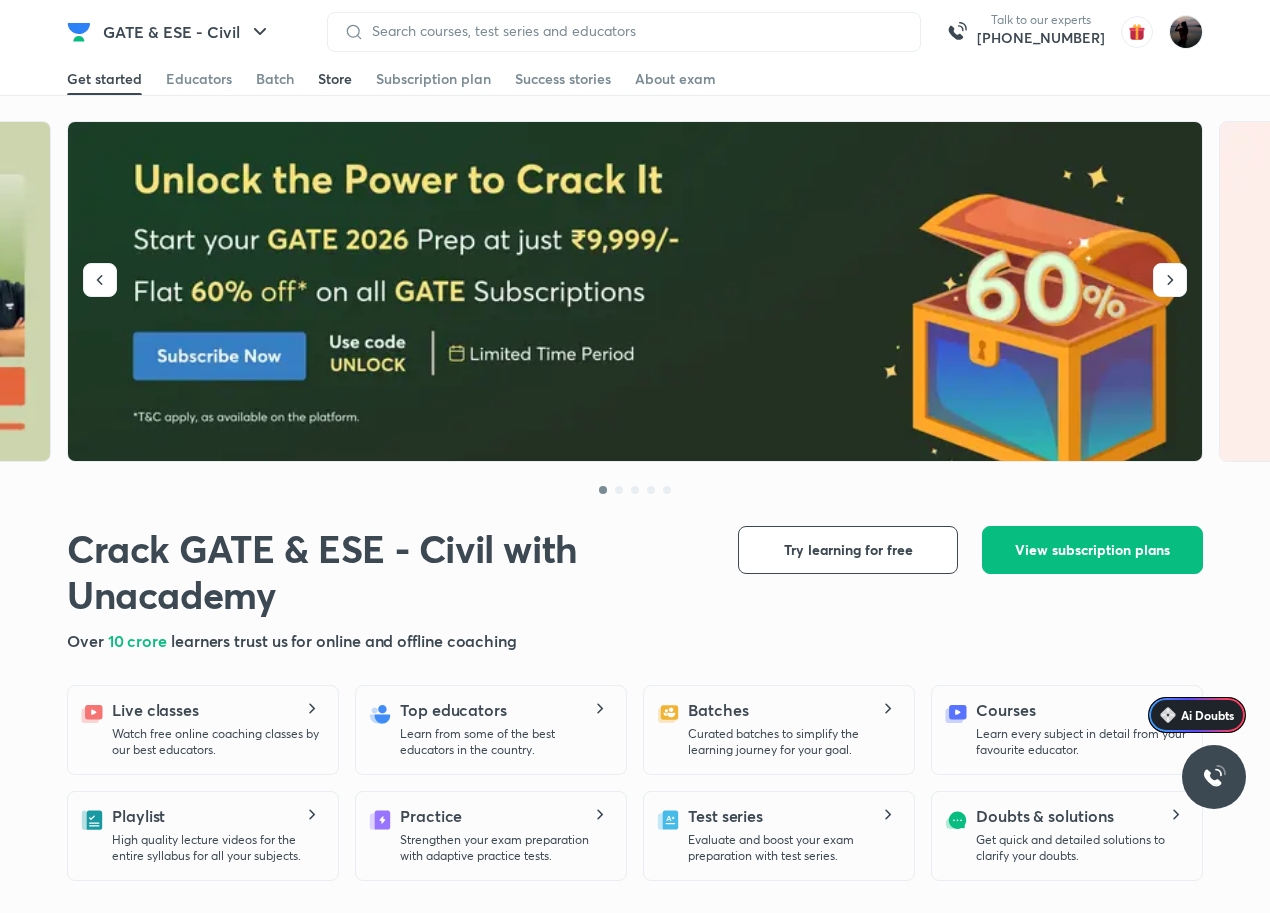 click on "Store" at bounding box center (335, 79) 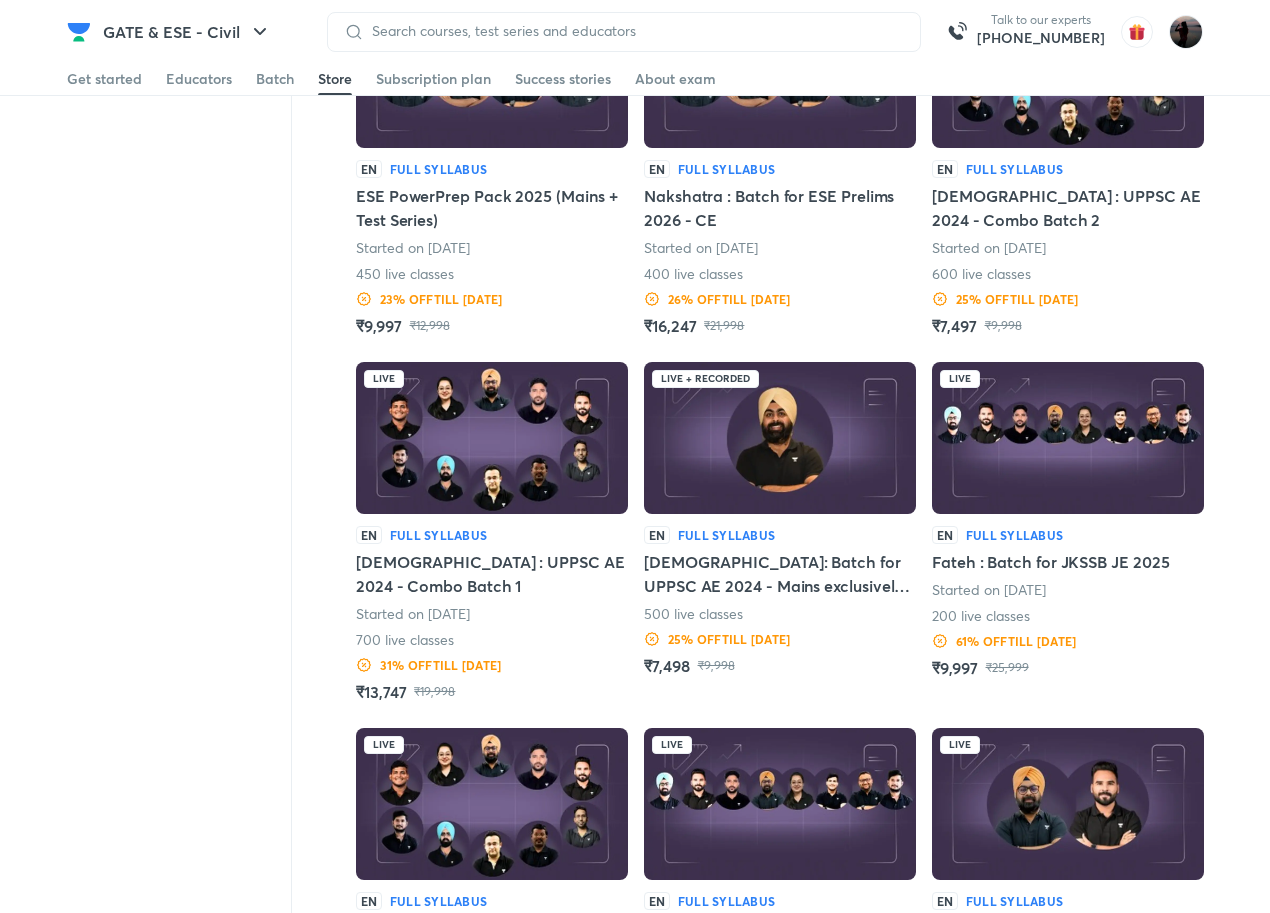 scroll, scrollTop: 600, scrollLeft: 0, axis: vertical 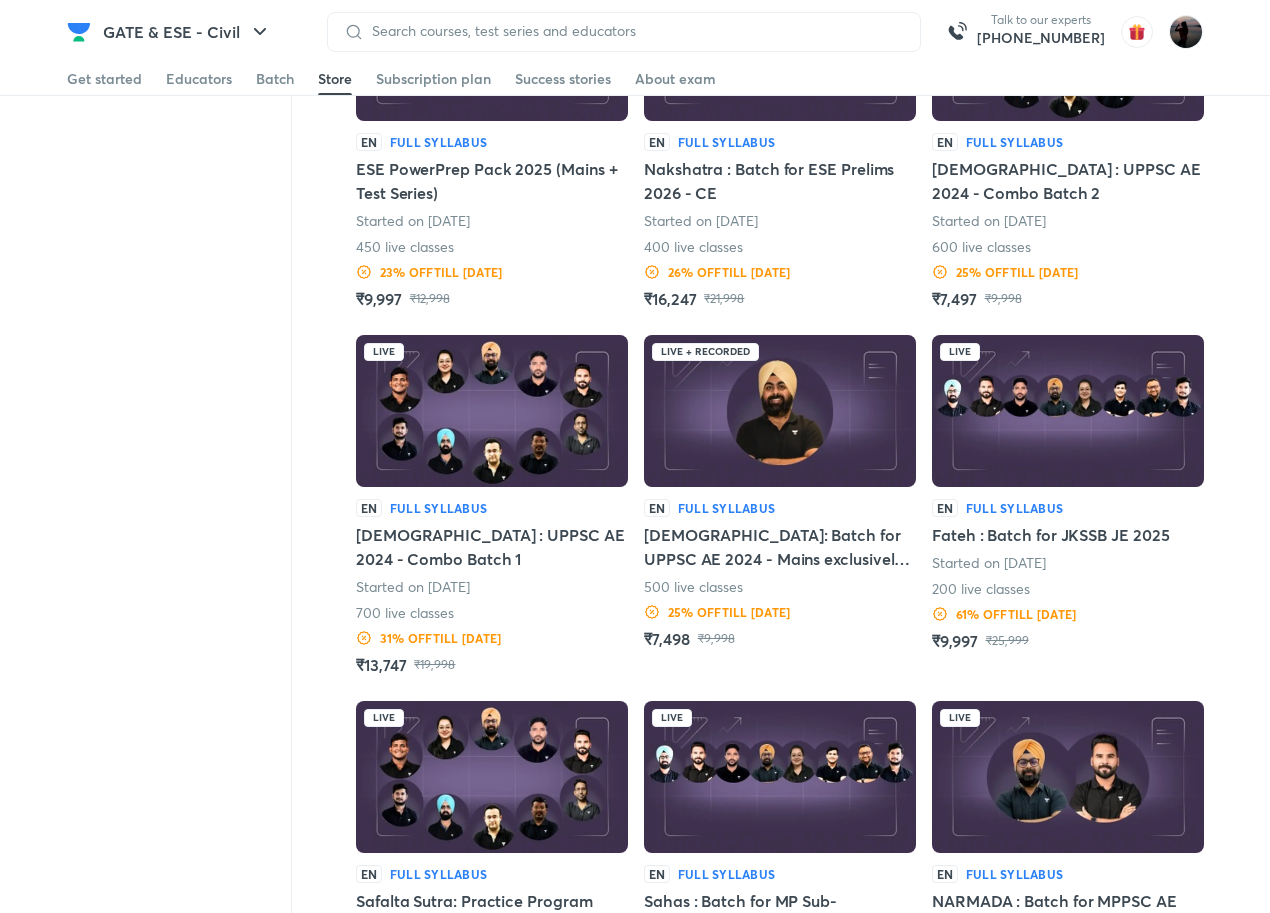 click at bounding box center (1068, 411) 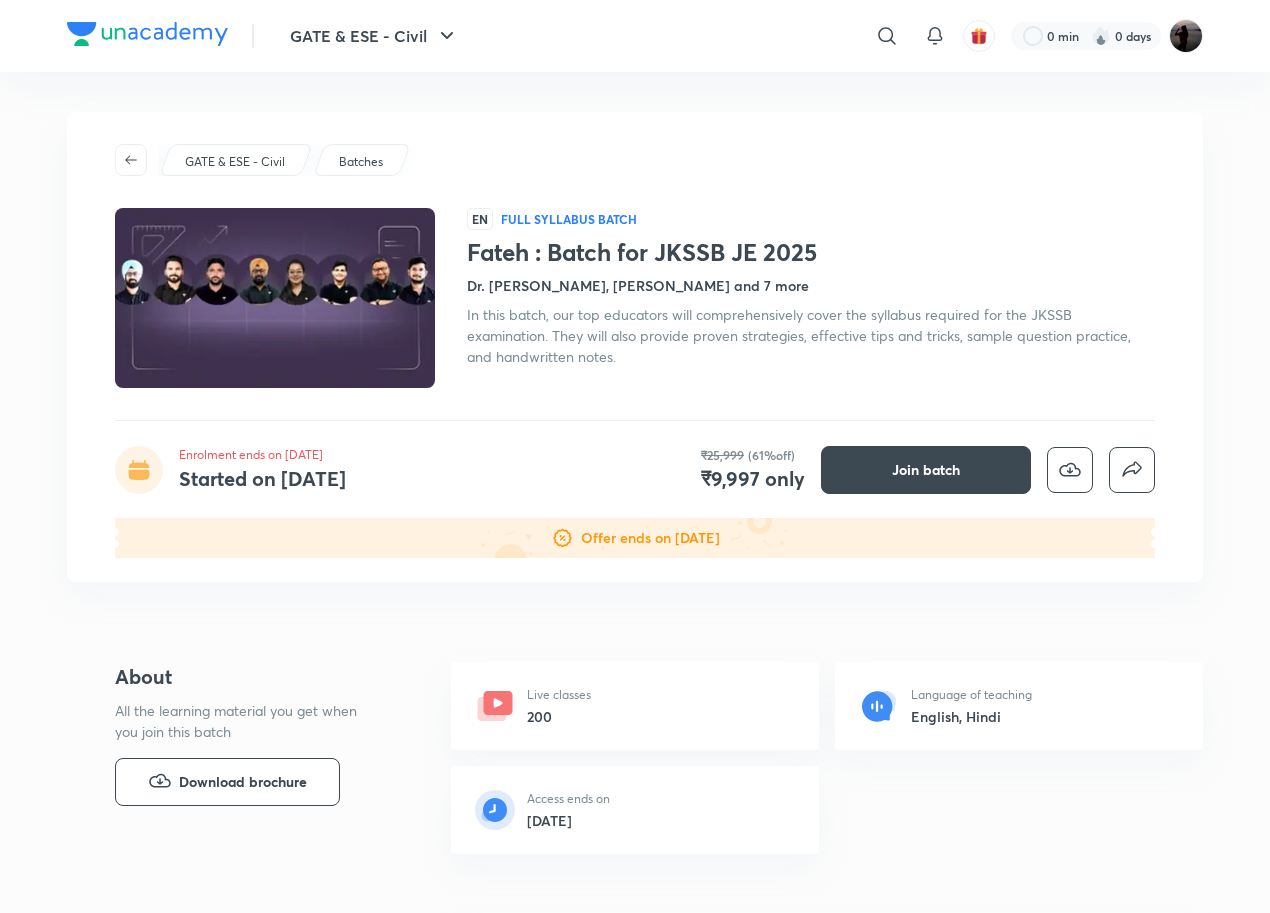 scroll, scrollTop: 200, scrollLeft: 0, axis: vertical 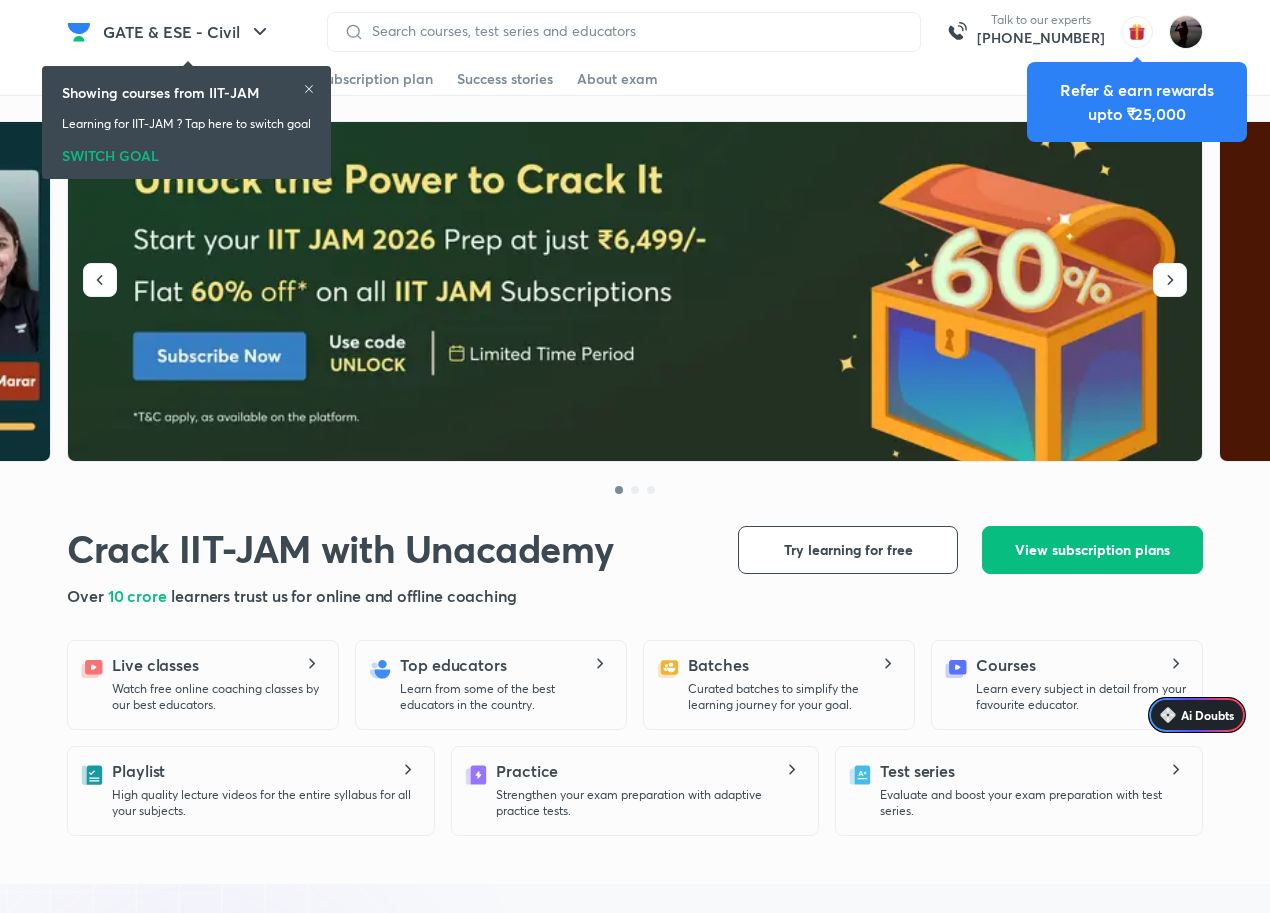 click on "SWITCH GOAL" at bounding box center (186, 152) 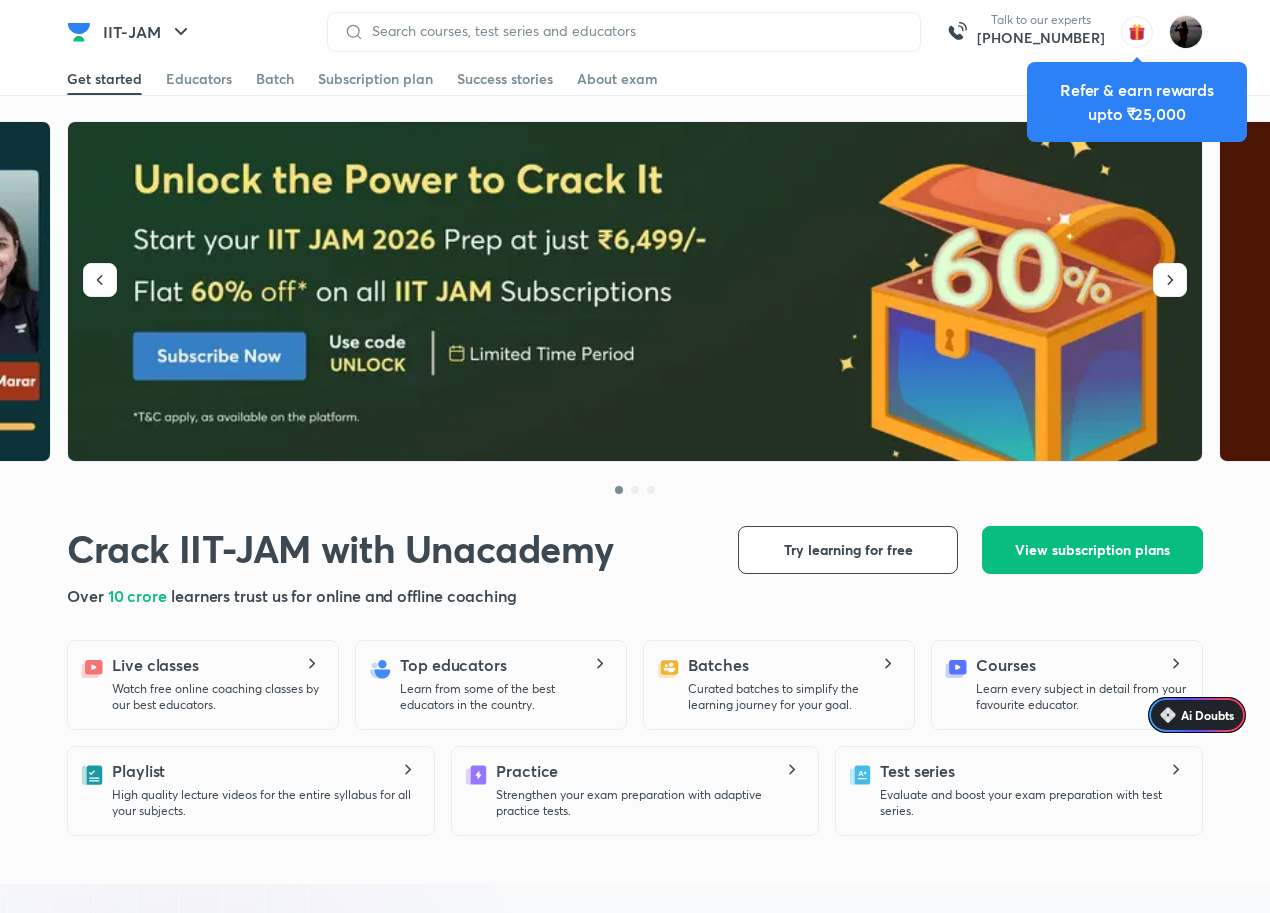 scroll, scrollTop: 0, scrollLeft: 0, axis: both 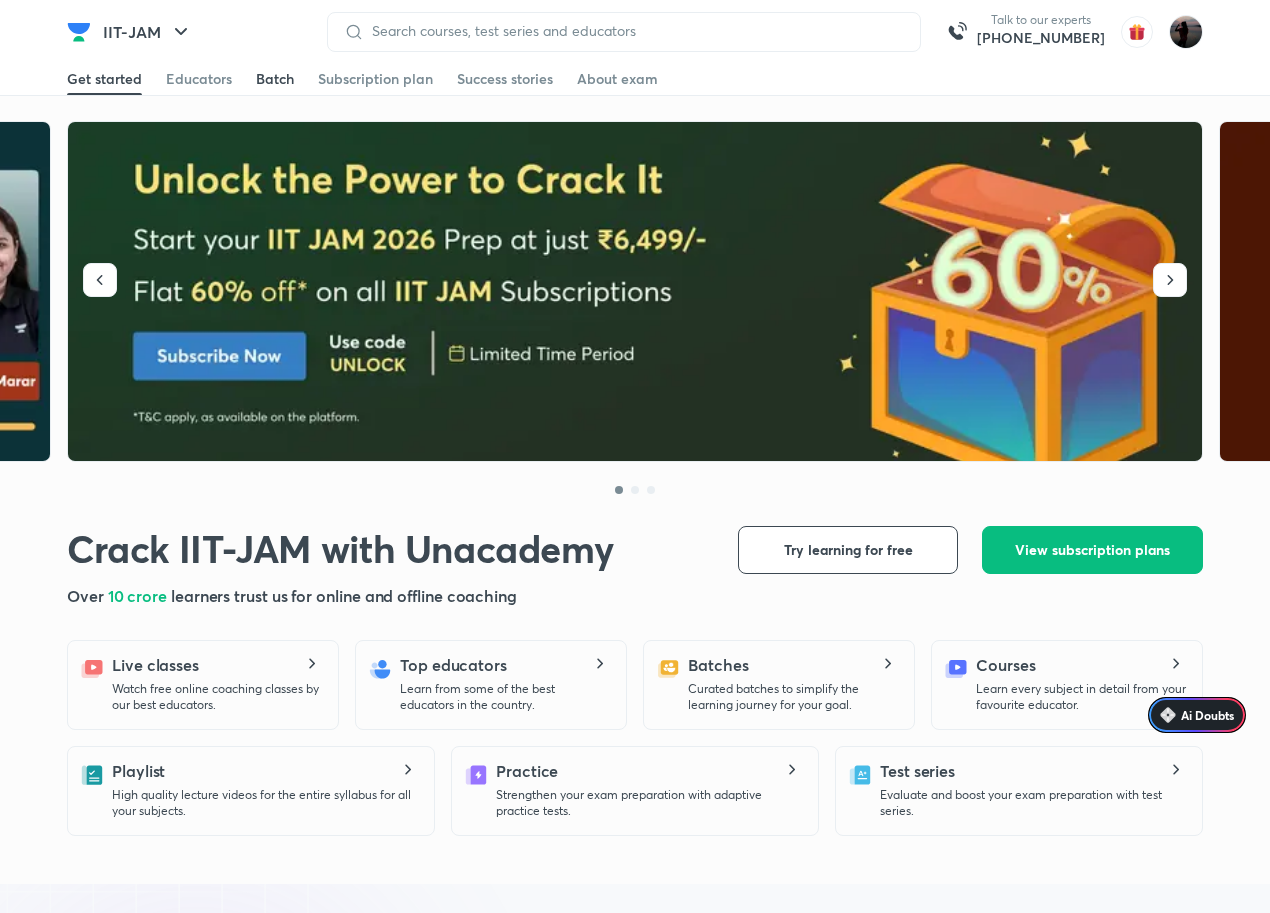 click on "Batch" at bounding box center [275, 79] 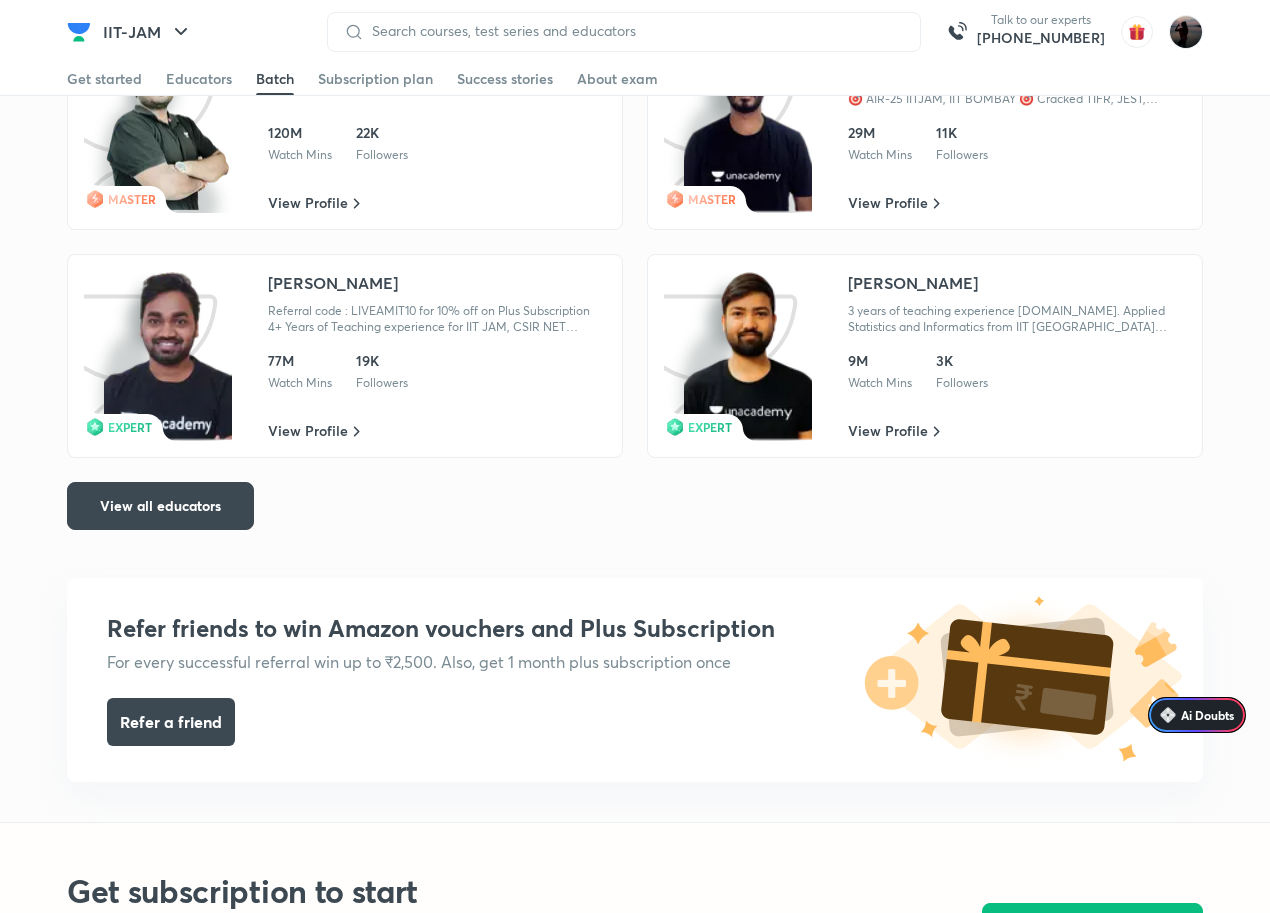 scroll, scrollTop: 4090, scrollLeft: 0, axis: vertical 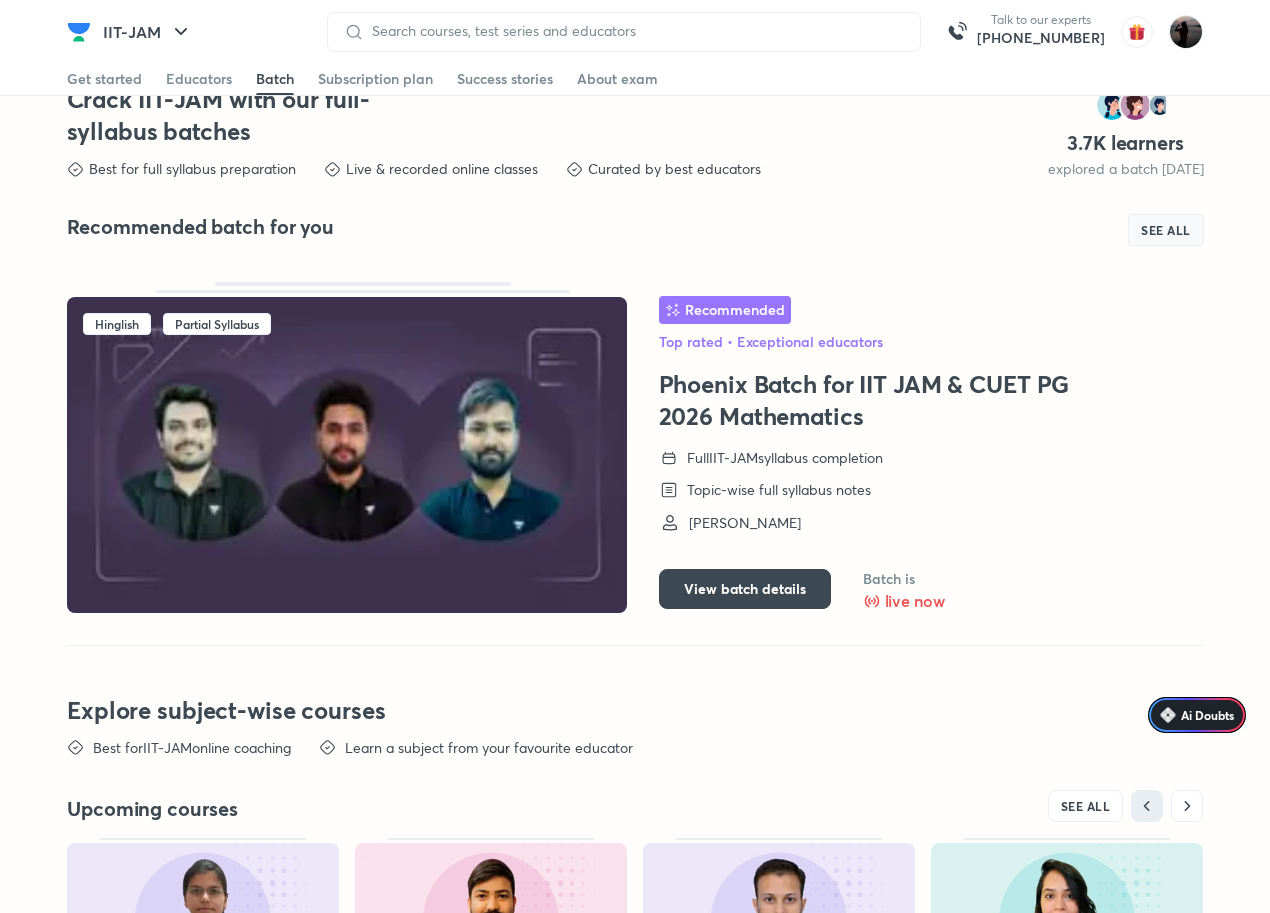 click on "SEE ALL" at bounding box center [1166, 230] 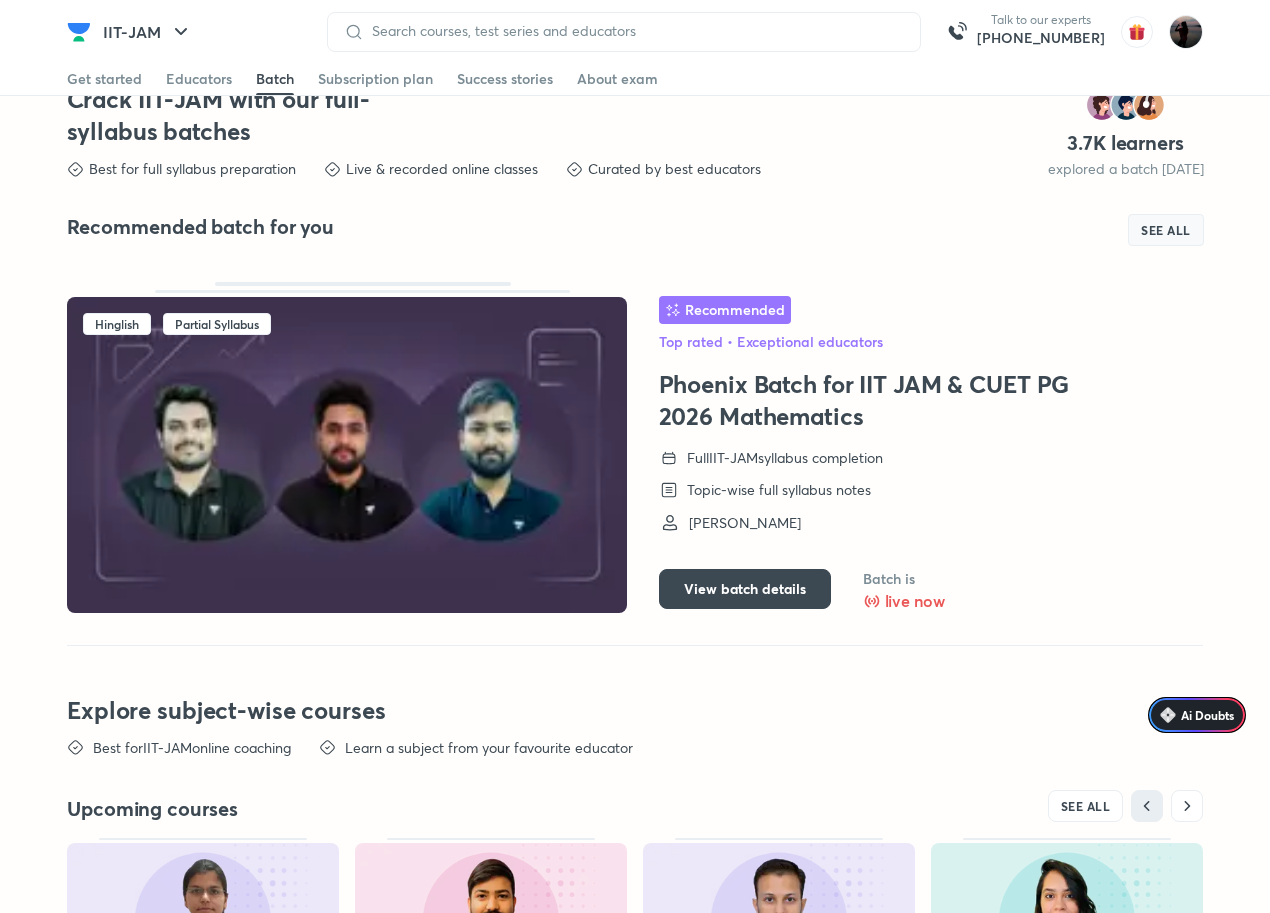 scroll, scrollTop: 0, scrollLeft: 0, axis: both 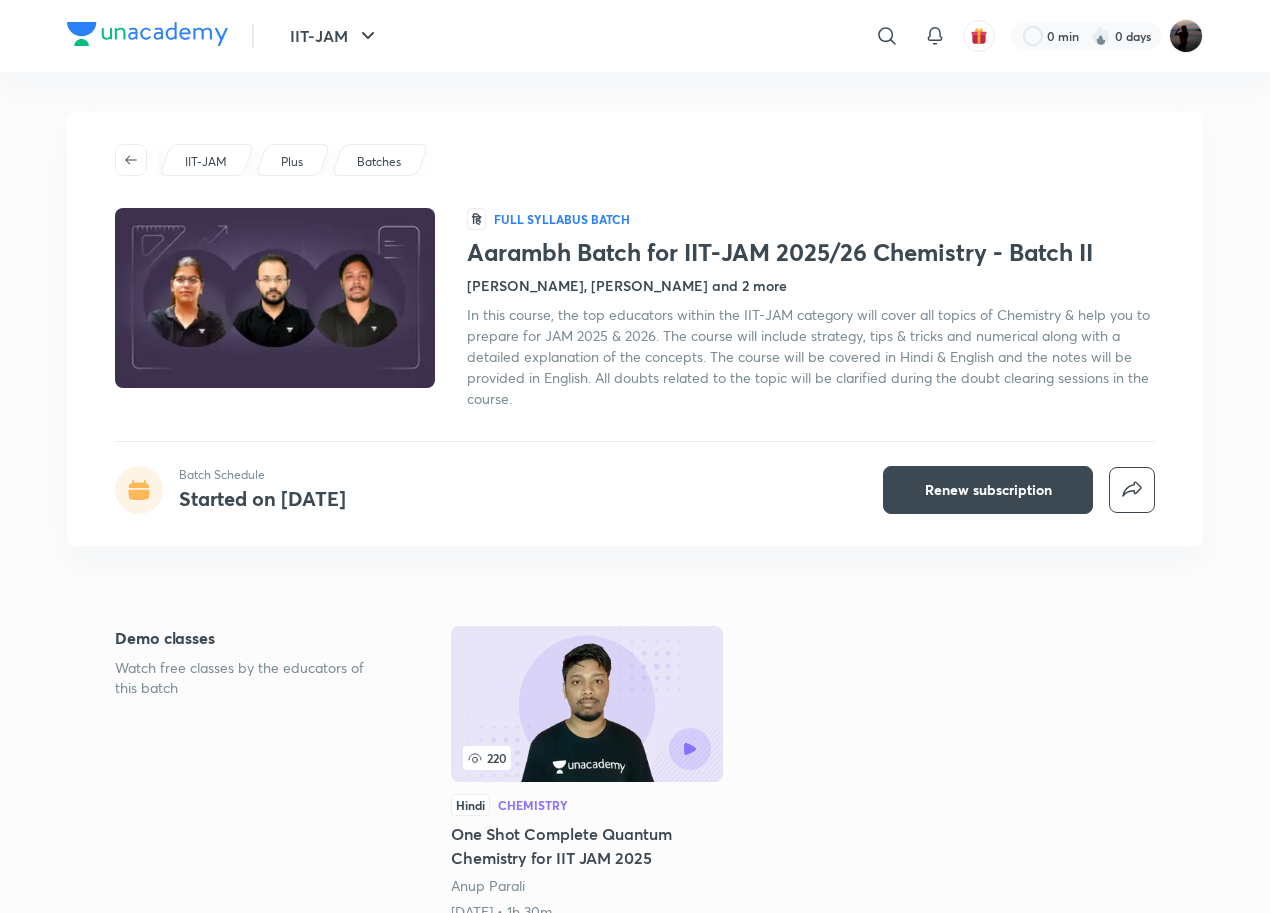 click on "Batches" at bounding box center (379, 162) 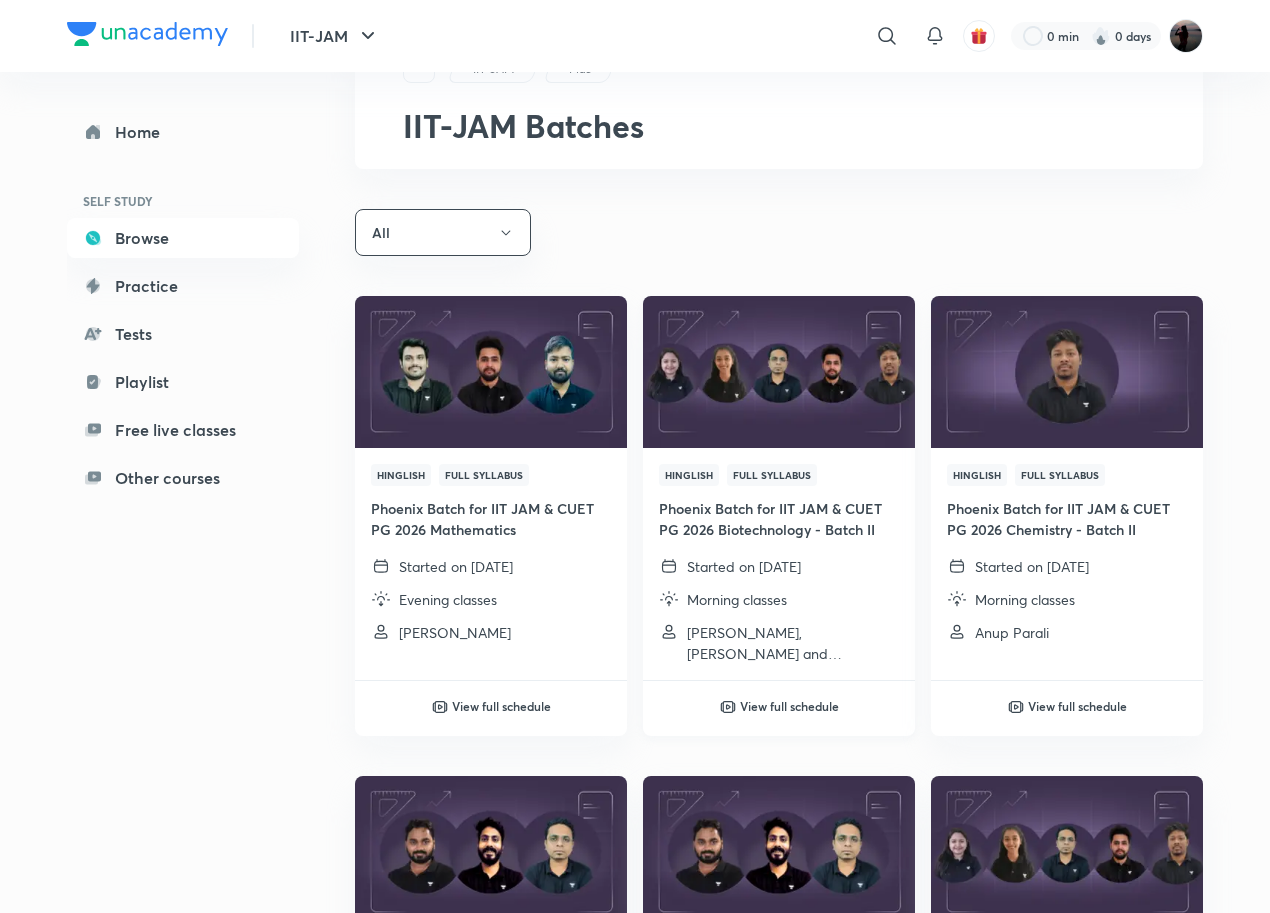 scroll, scrollTop: 100, scrollLeft: 0, axis: vertical 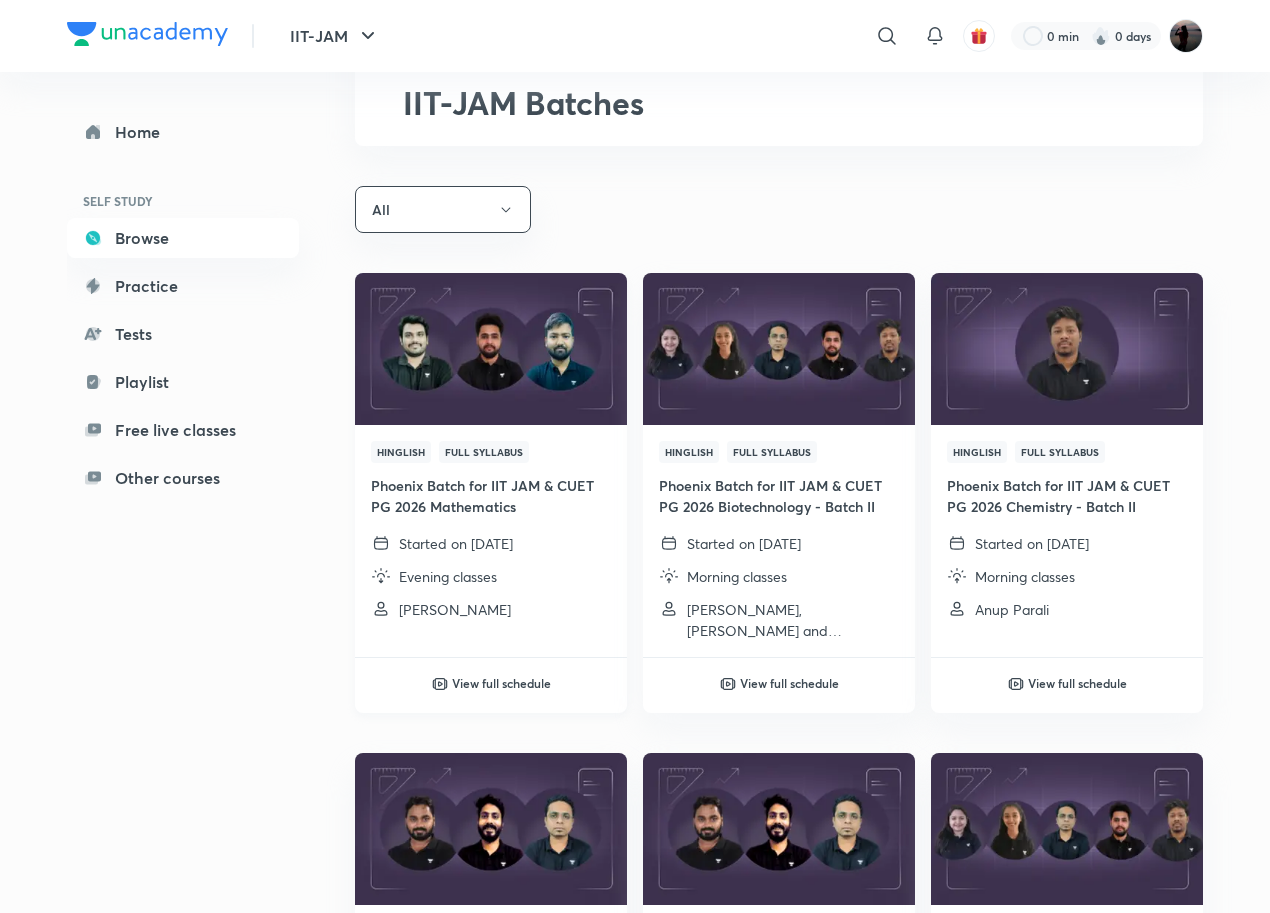 click at bounding box center (490, 349) 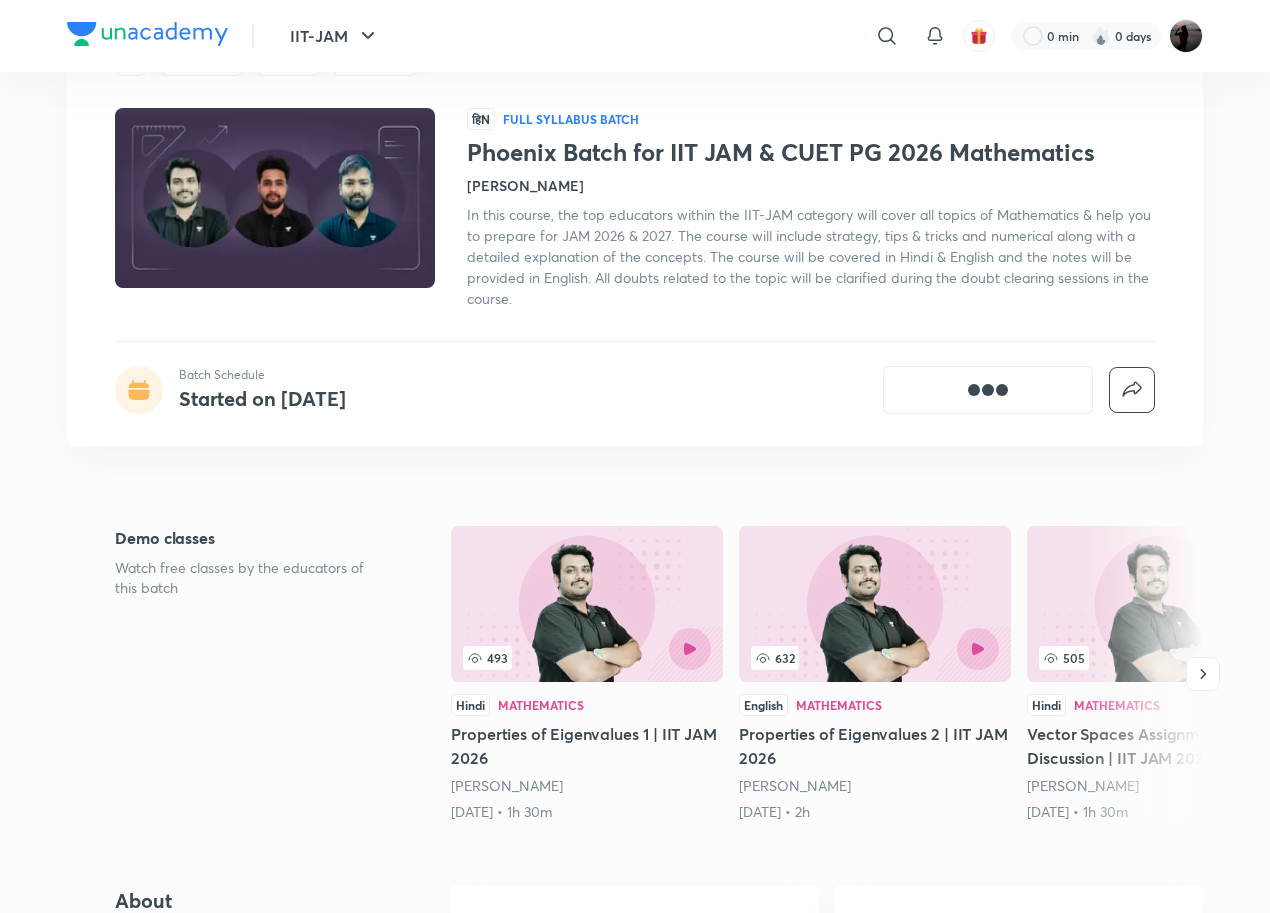scroll, scrollTop: 0, scrollLeft: 0, axis: both 